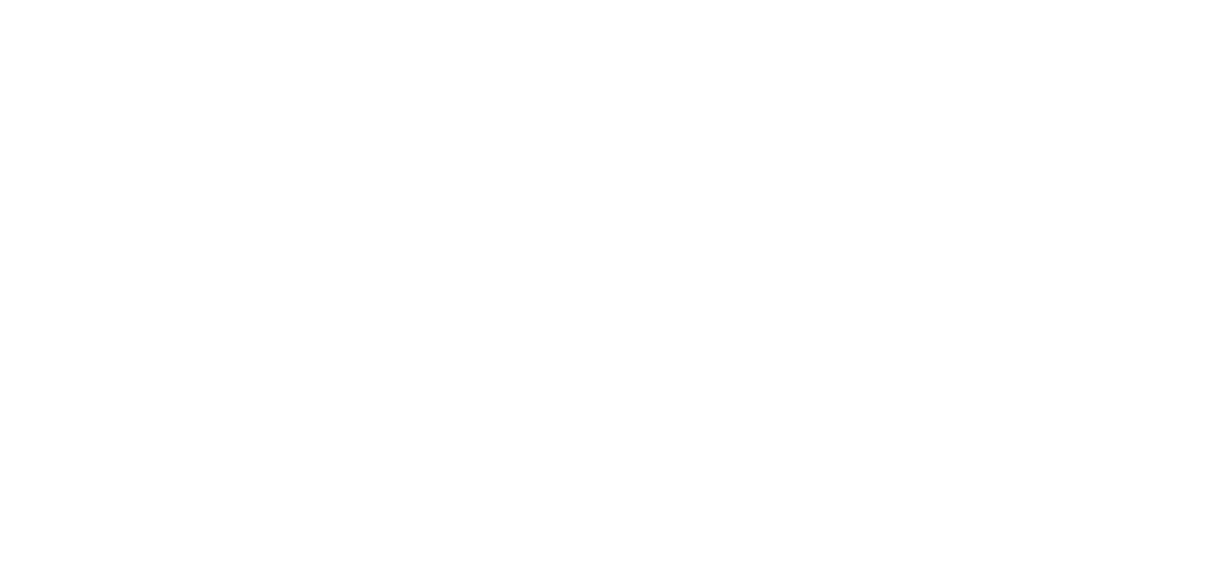 scroll, scrollTop: 0, scrollLeft: 0, axis: both 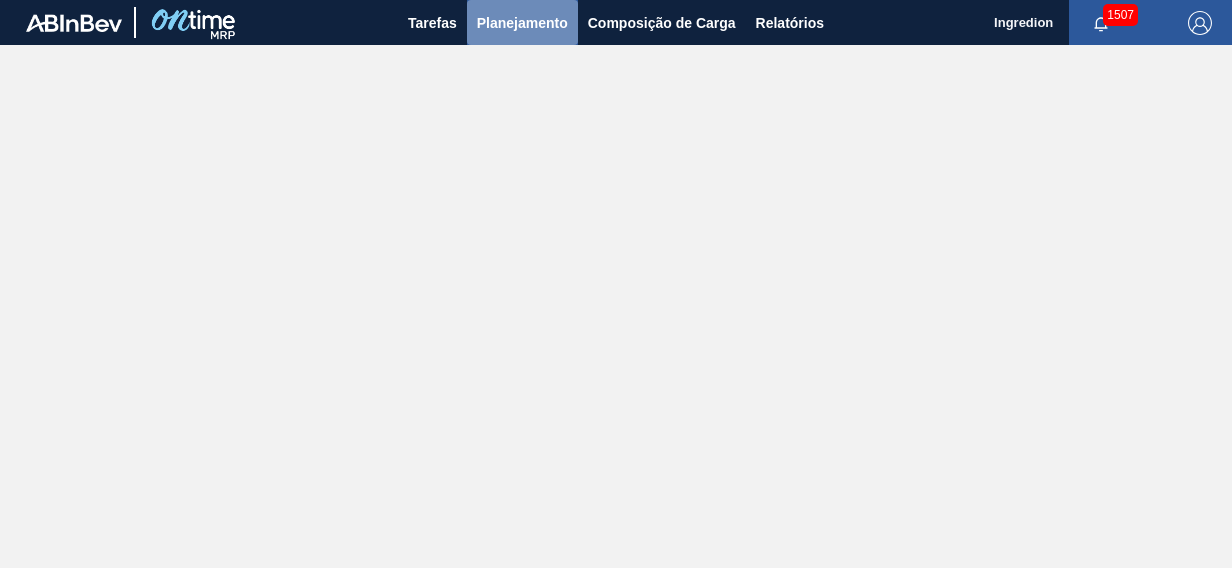 click on "Planejamento" at bounding box center (522, 22) 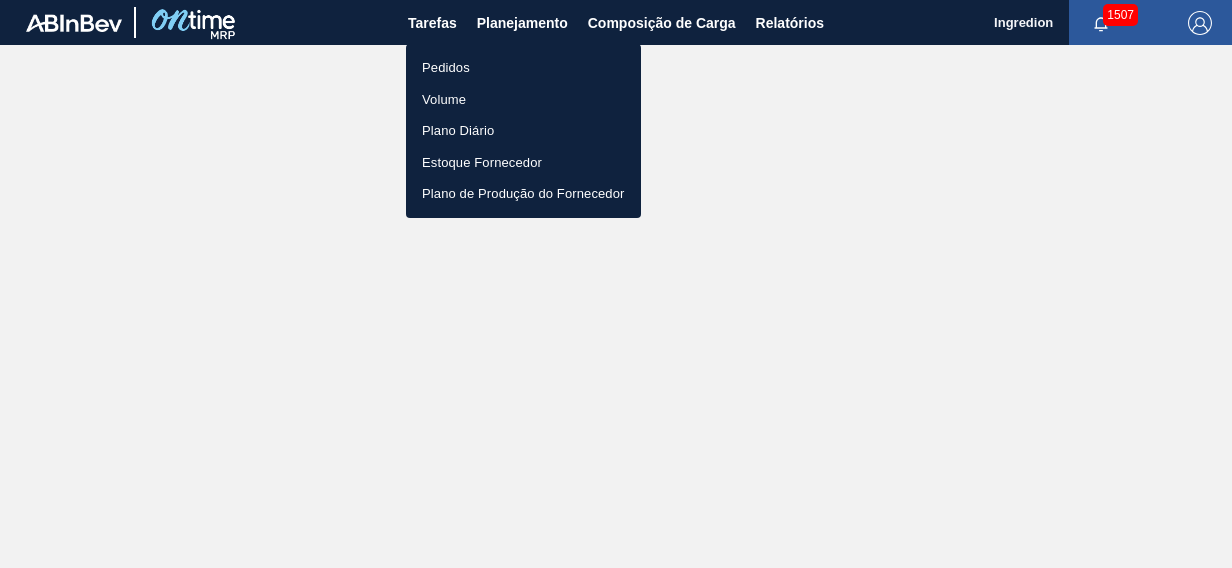click on "Pedidos" at bounding box center (523, 68) 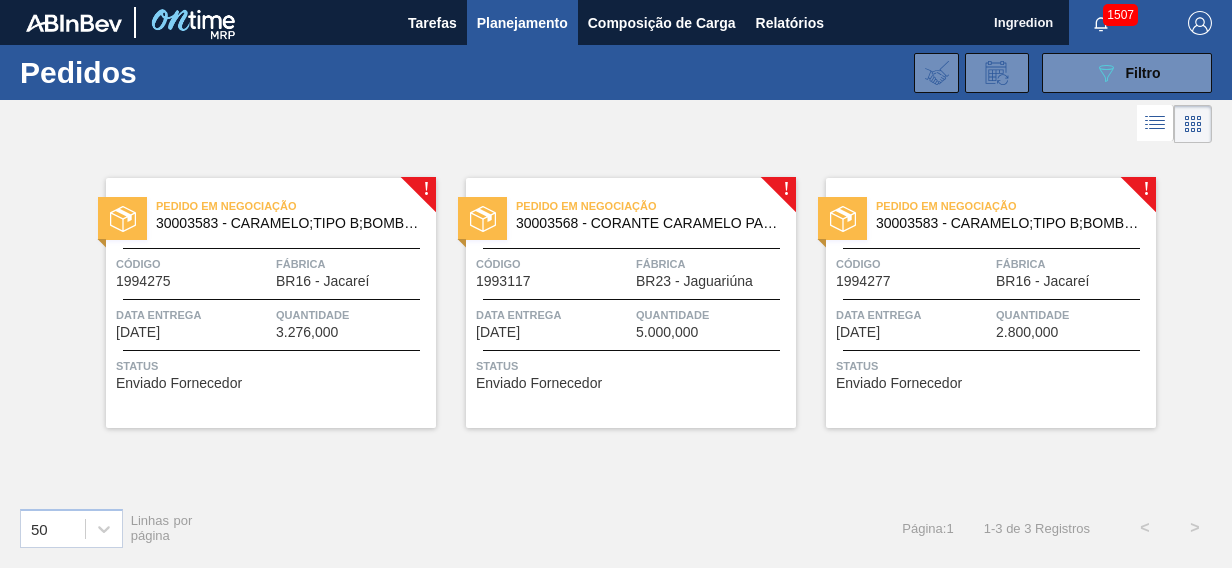 click on "Status" at bounding box center (273, 366) 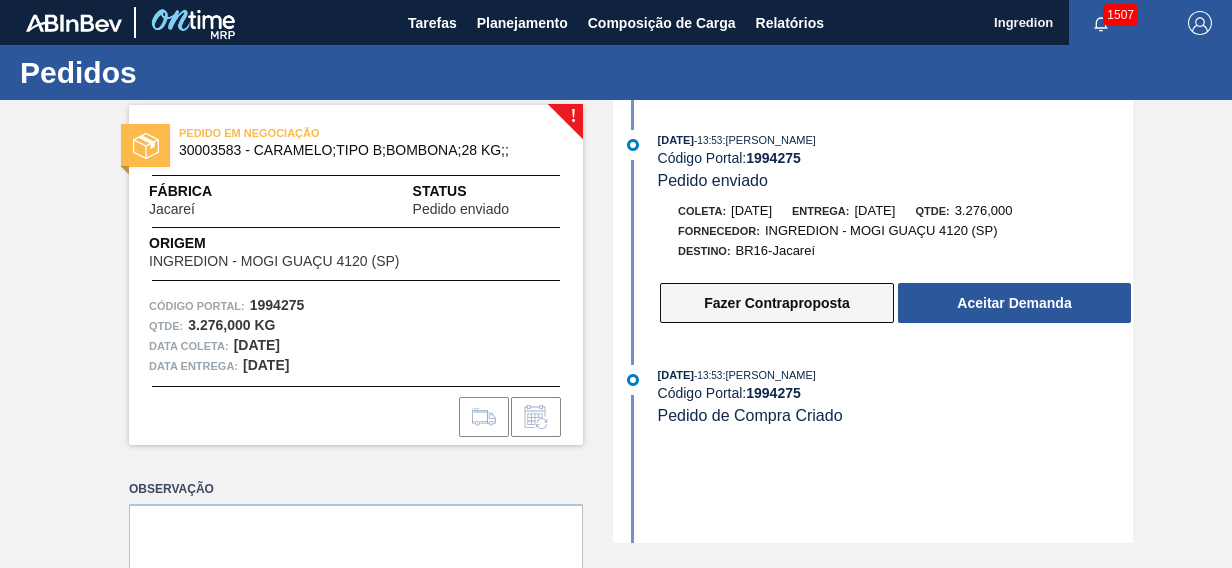 click on "Fazer Contraproposta" at bounding box center [777, 303] 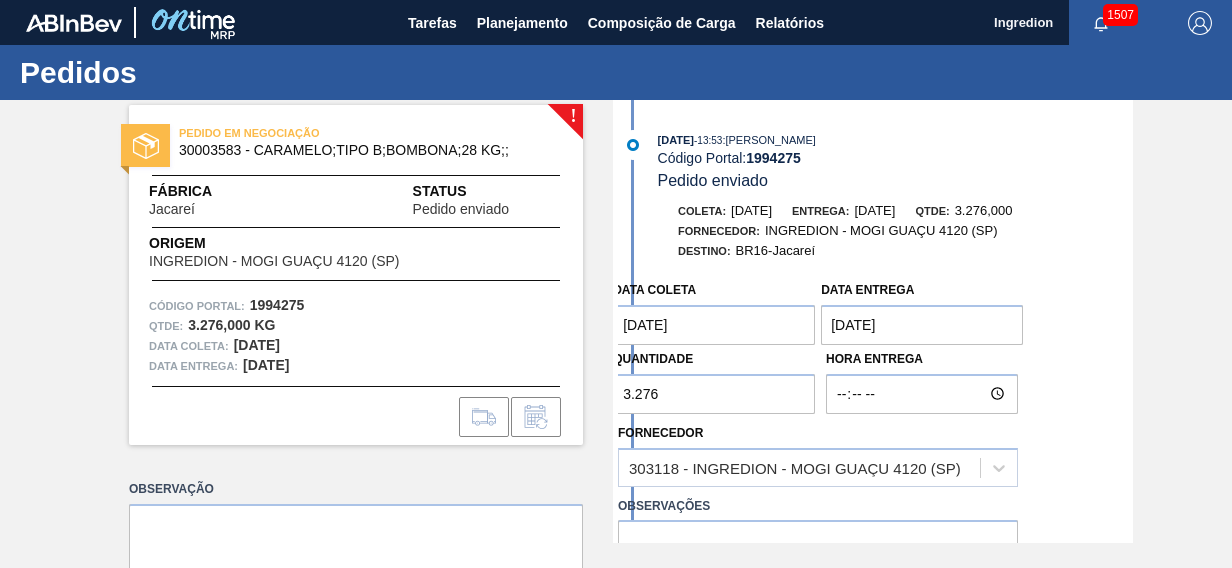 click on "3.276" at bounding box center (714, 394) 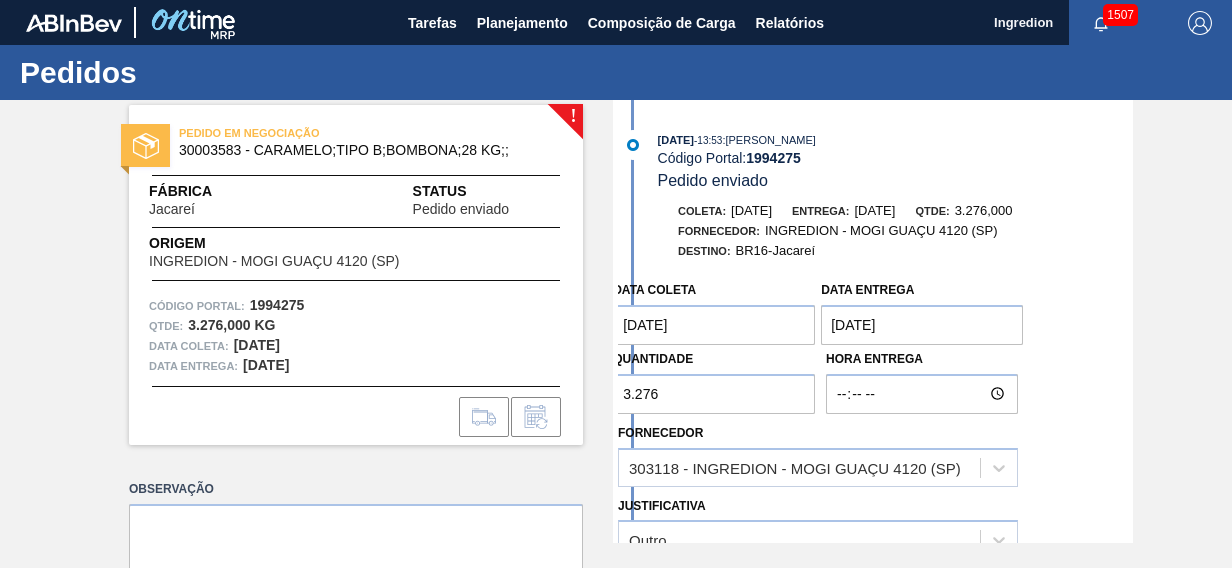 click on "3.276" at bounding box center (714, 394) 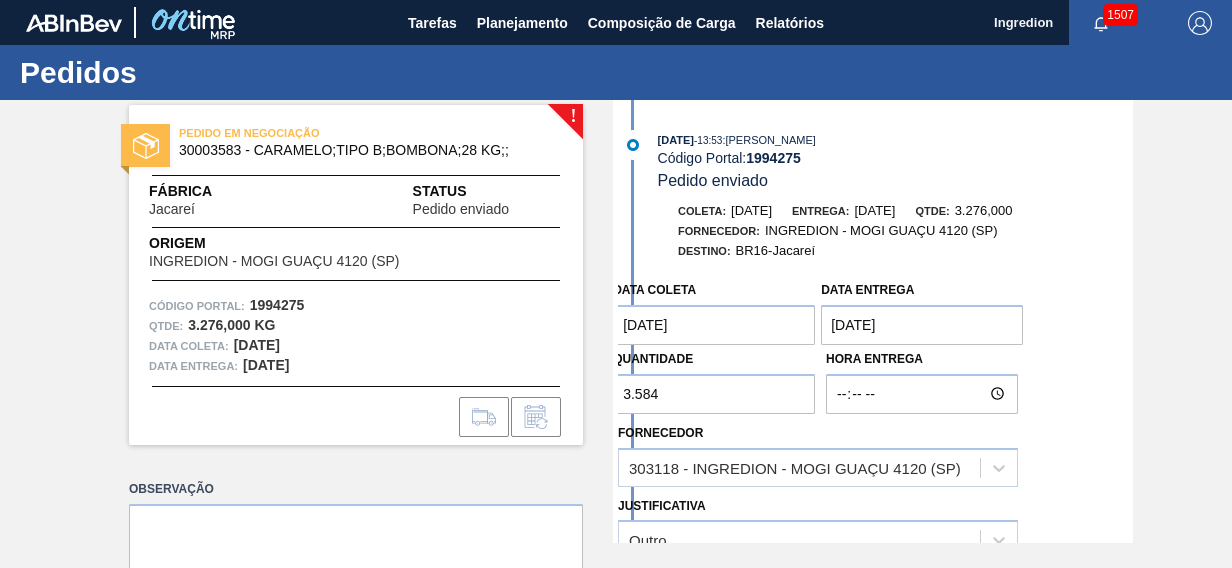 type on "3.584" 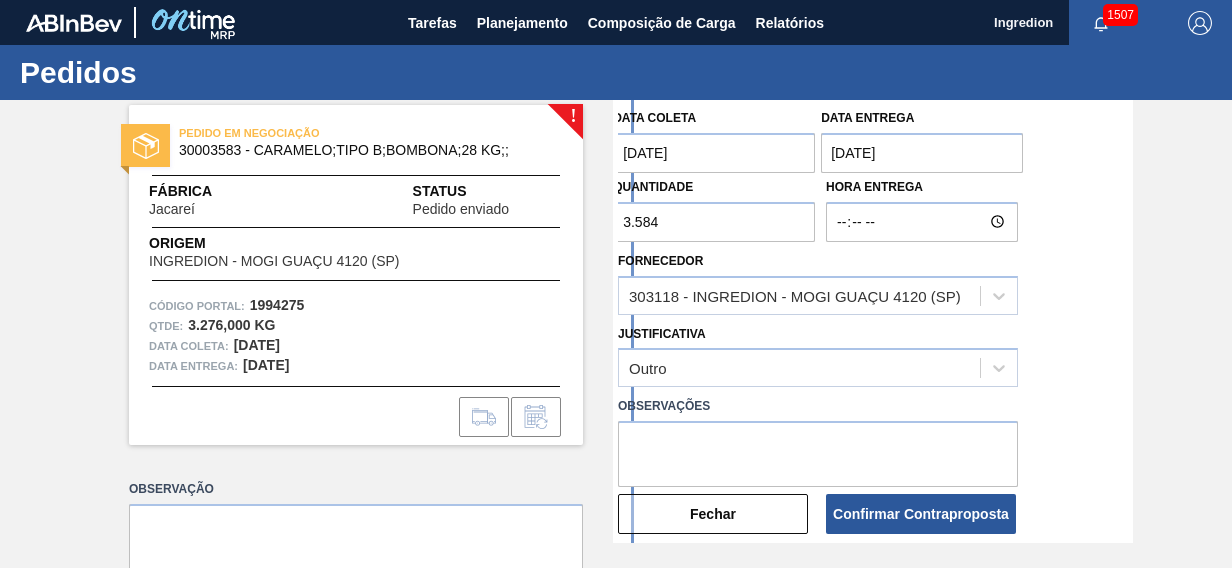 scroll, scrollTop: 179, scrollLeft: 0, axis: vertical 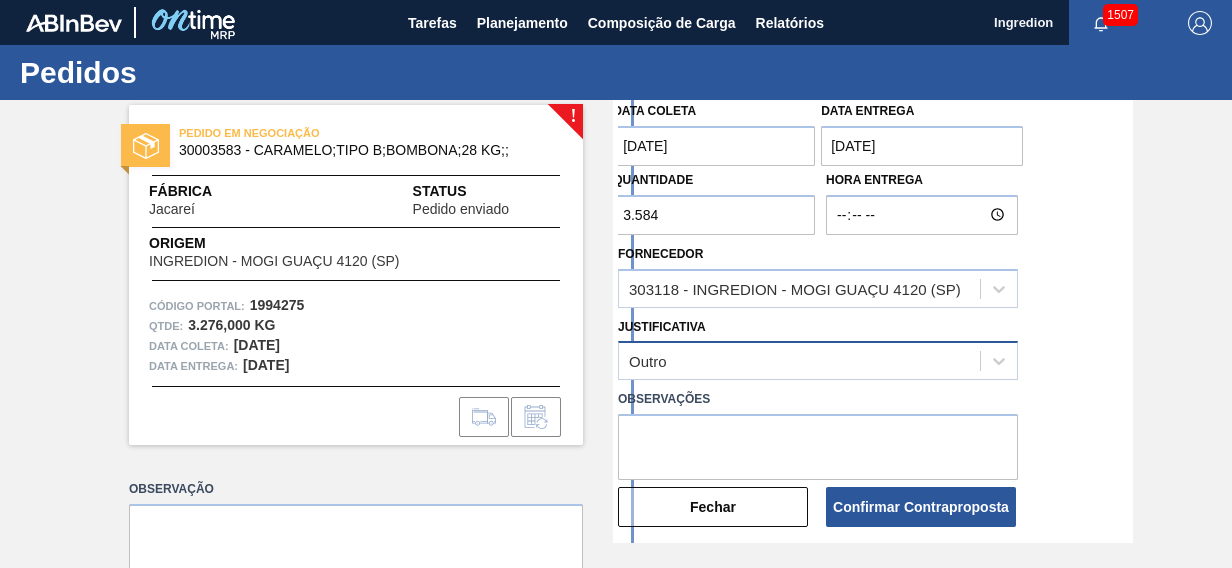 click on "Outro" at bounding box center (818, 360) 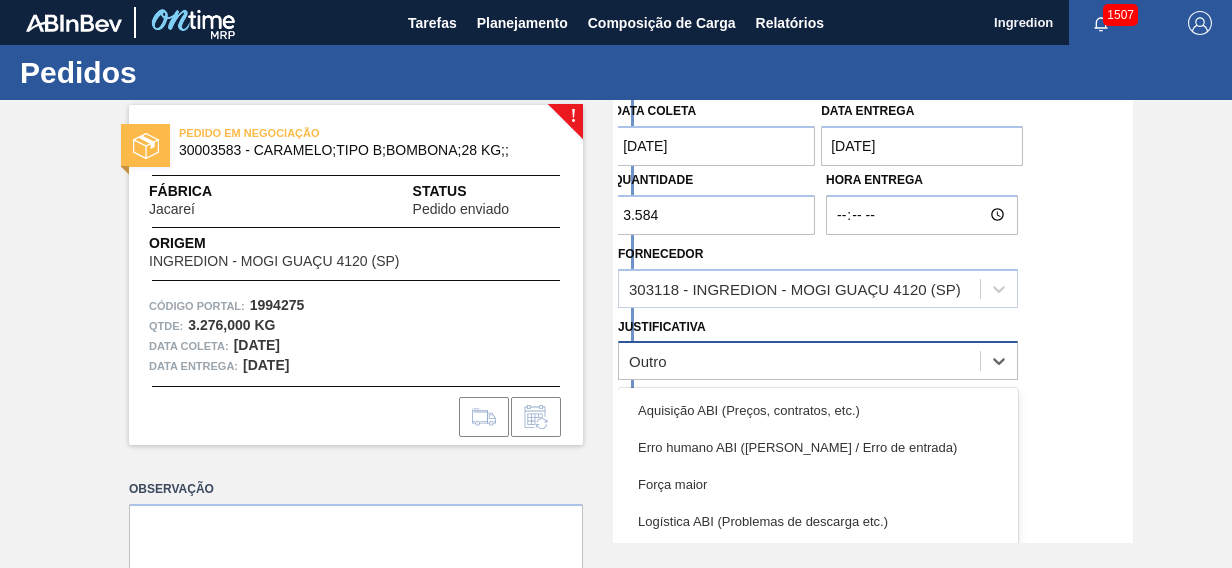 scroll, scrollTop: 92, scrollLeft: 0, axis: vertical 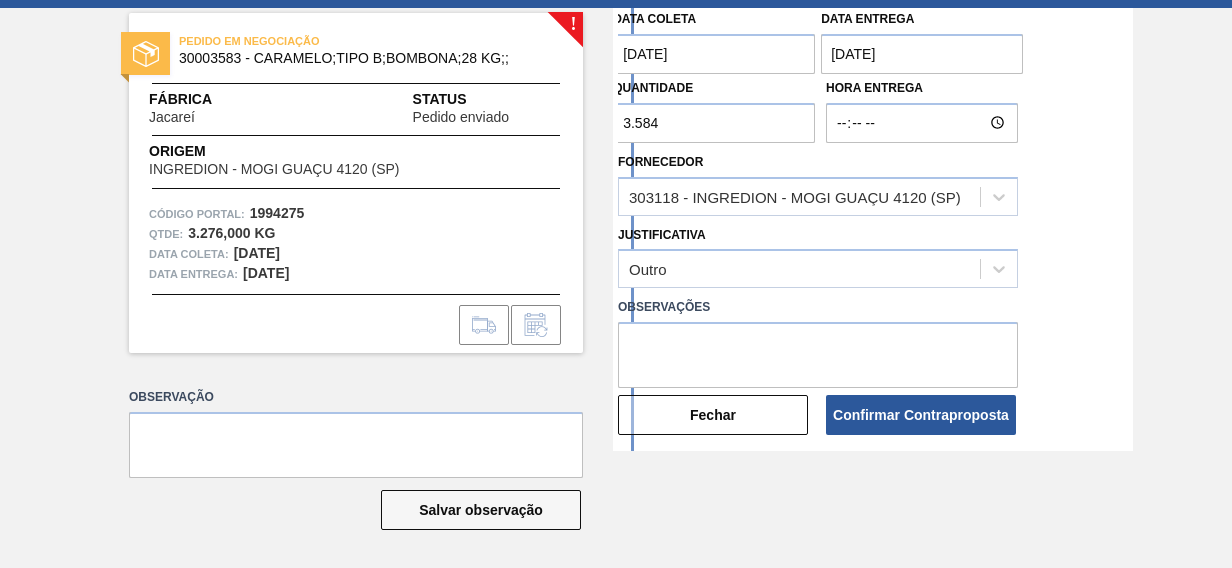 click on "Data coleta [DATE] Data entrega [DATE] Quantidade 3.584 Hora Entrega Fornecedor 303118 - INGREDION - MOGI GUAÇU 4120 (SP) Justificativa Outro Observações Fechar Confirmar Contraproposta" at bounding box center [875, 218] 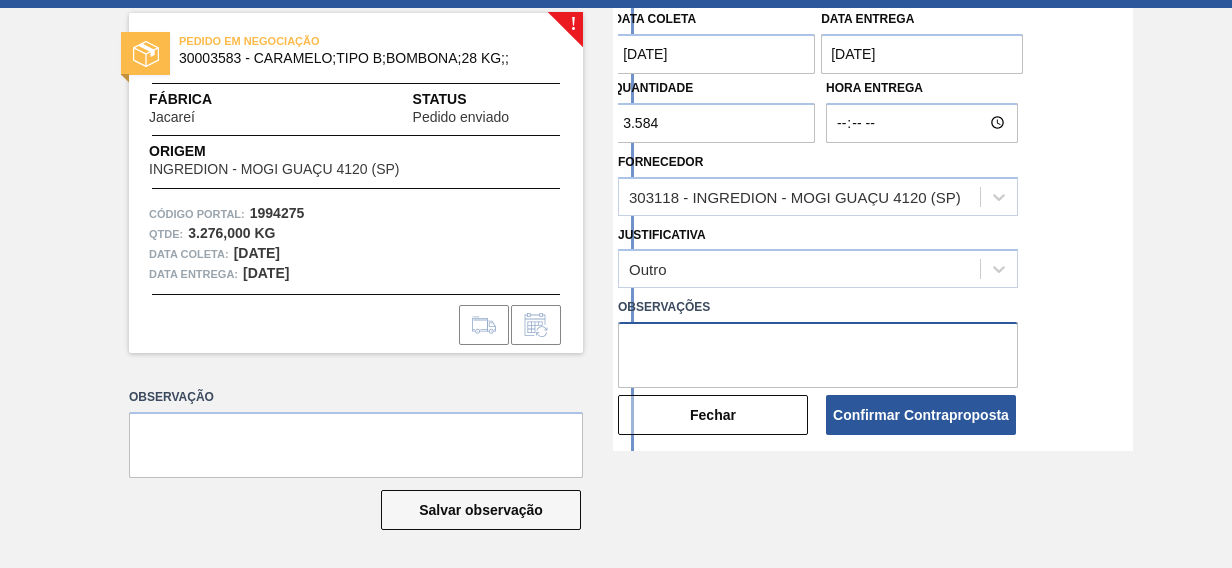 click at bounding box center (818, 355) 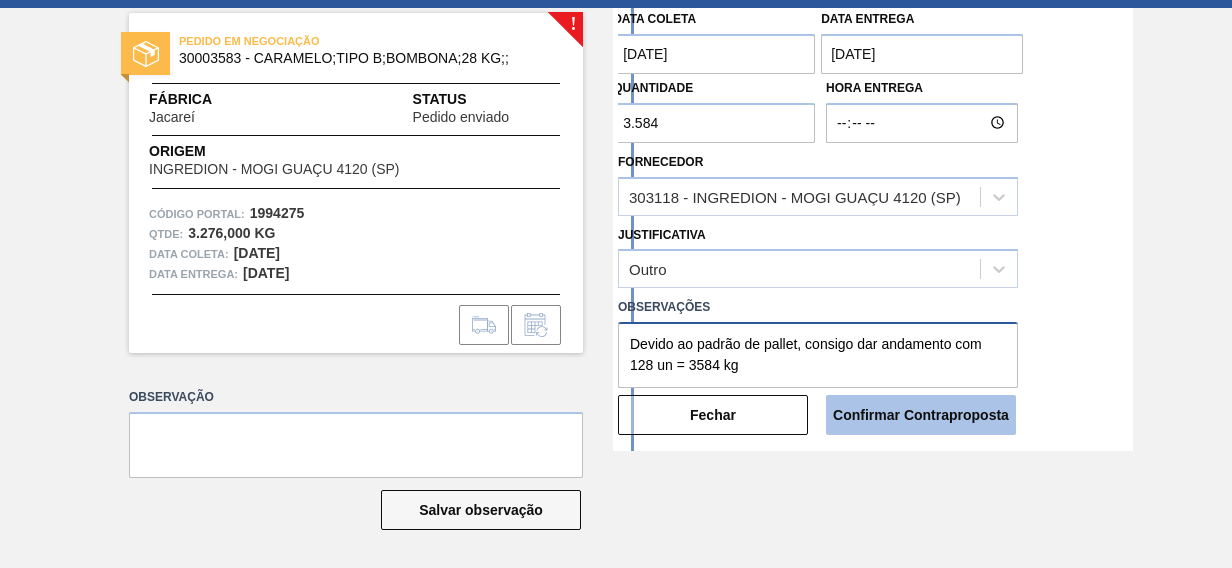 type on "Devido ao padrão de pallet, consigo dar andamento com 128 un = 3584 kg" 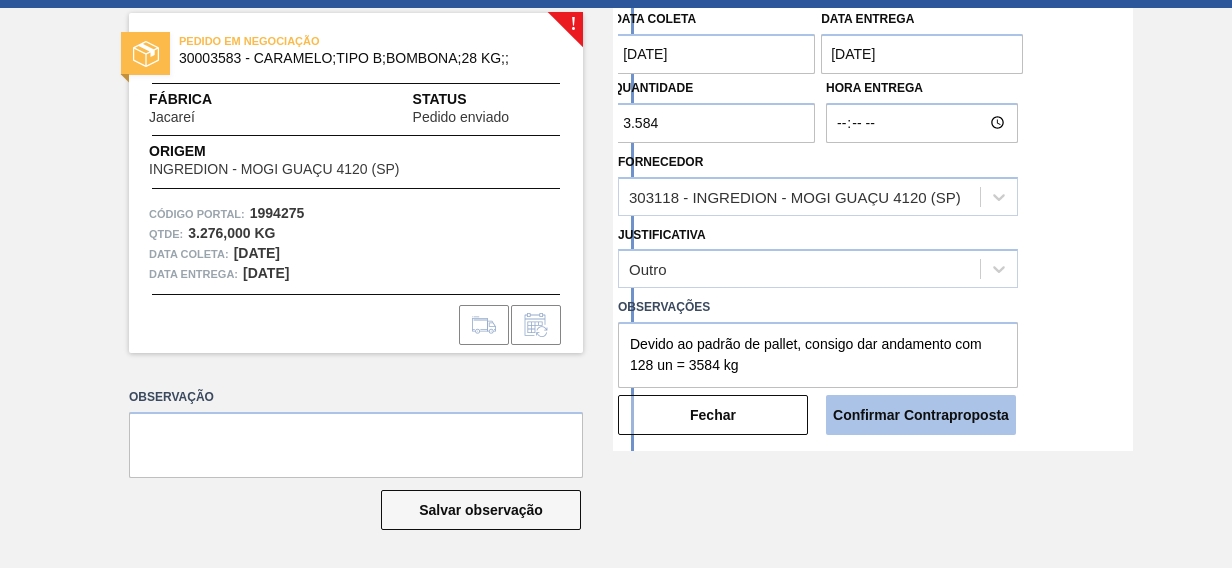 click on "Confirmar Contraproposta" at bounding box center [921, 415] 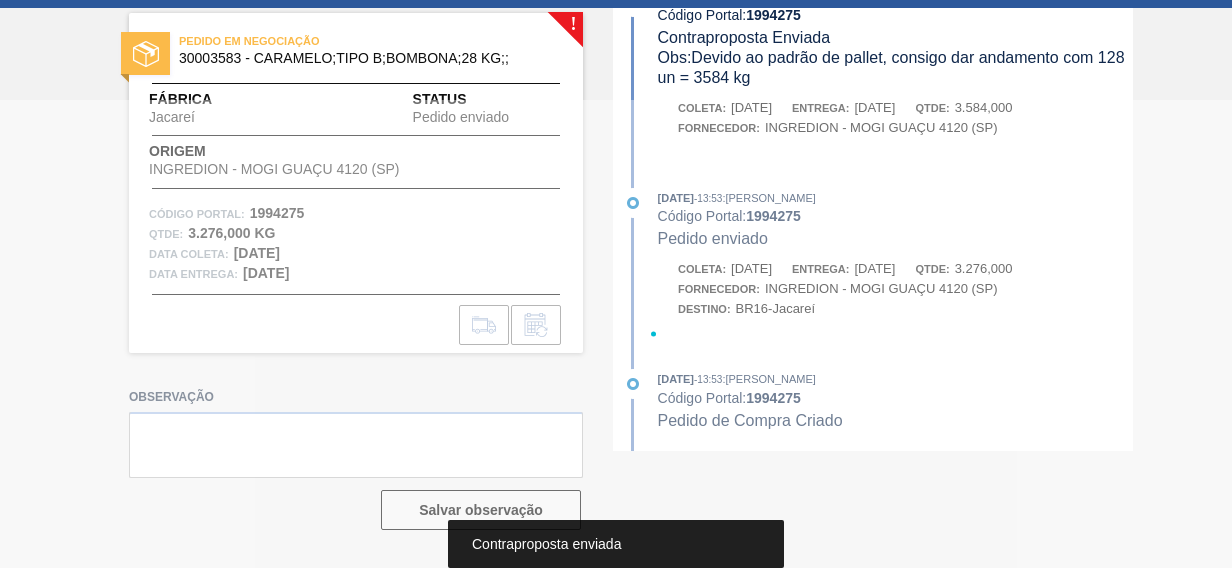 scroll, scrollTop: 55, scrollLeft: 0, axis: vertical 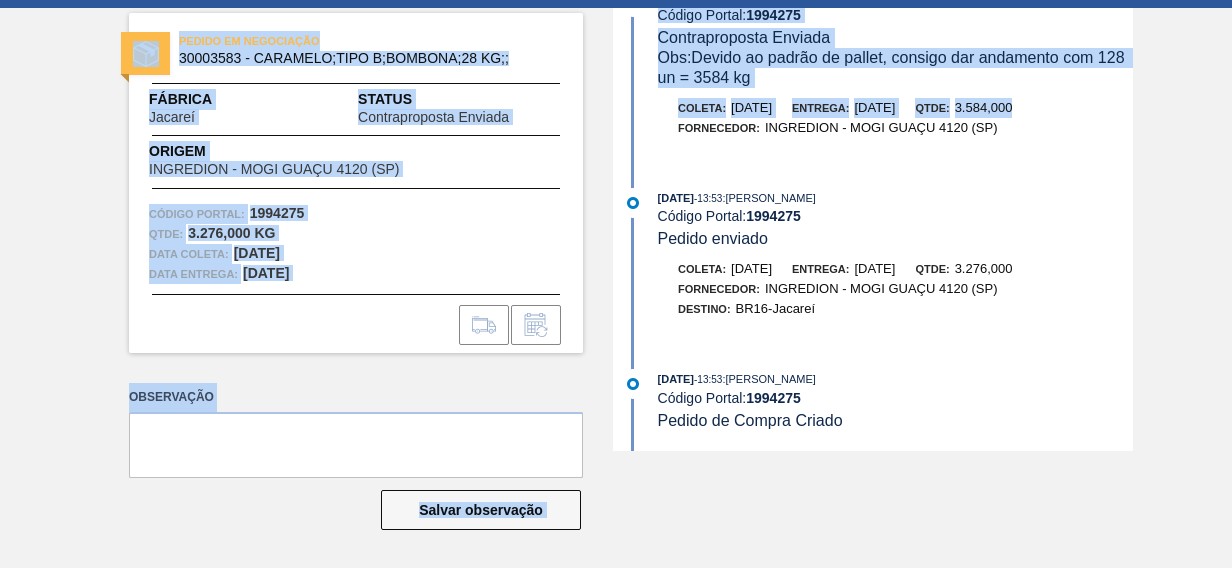 drag, startPoint x: 1227, startPoint y: 106, endPoint x: 1232, endPoint y: 57, distance: 49.25444 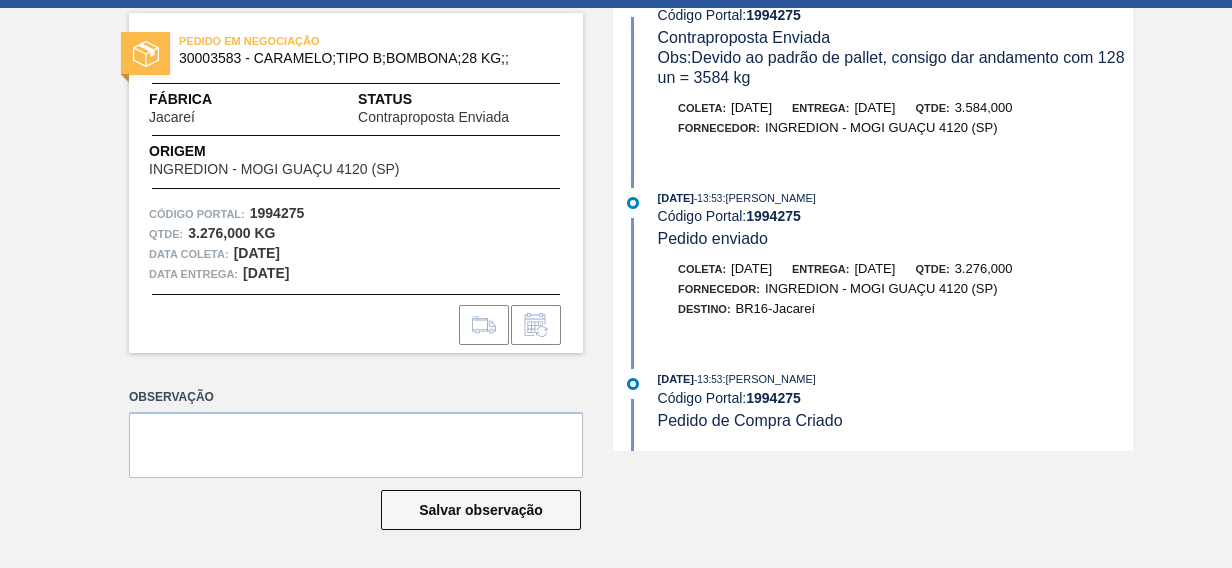 drag, startPoint x: 1232, startPoint y: 57, endPoint x: 1216, endPoint y: 240, distance: 183.69812 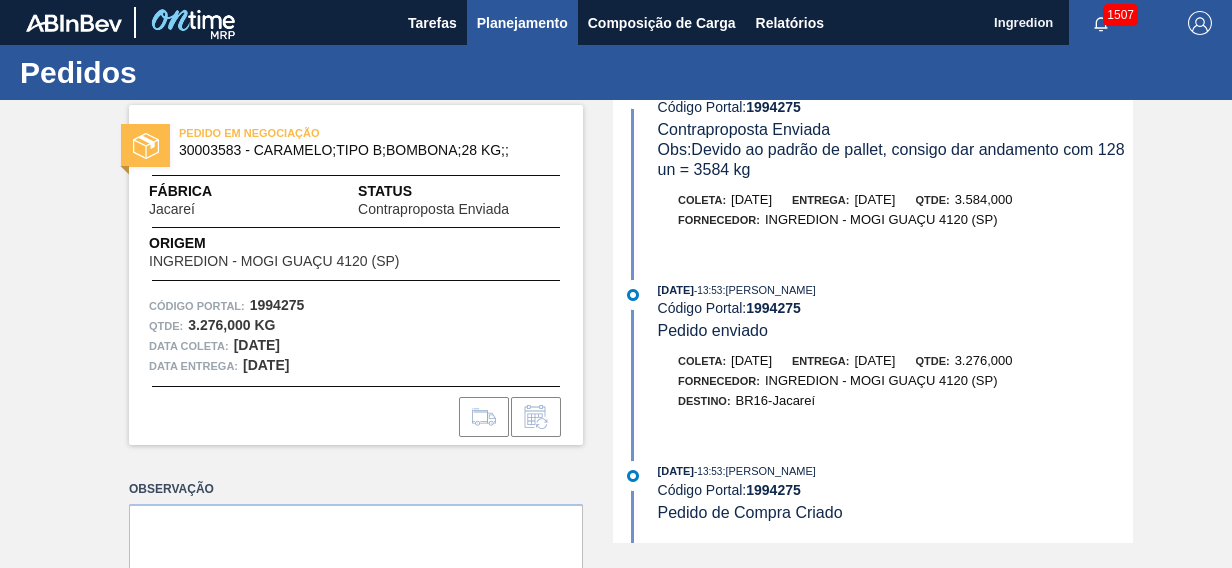 click on "Planejamento" at bounding box center (522, 23) 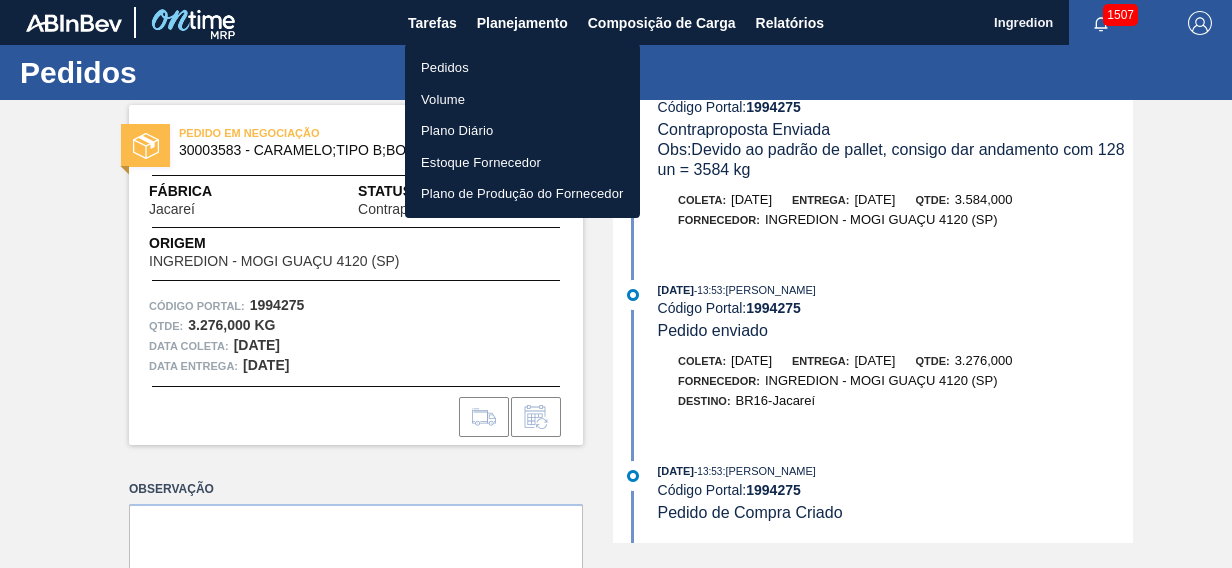 click on "Pedidos" at bounding box center (522, 68) 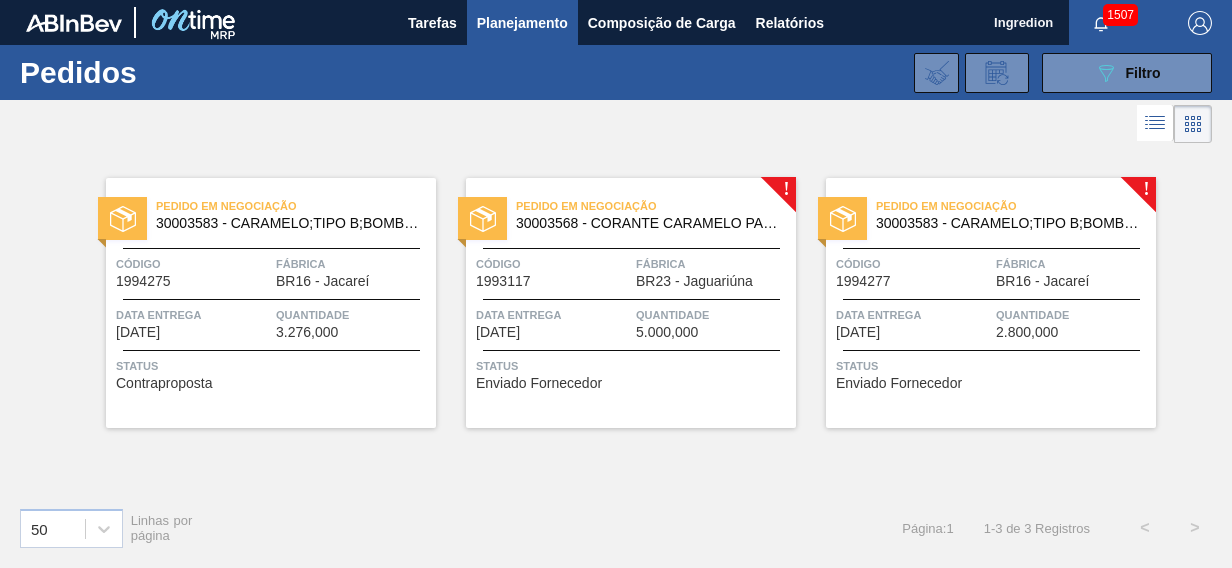 click on "Quantidade" at bounding box center (713, 315) 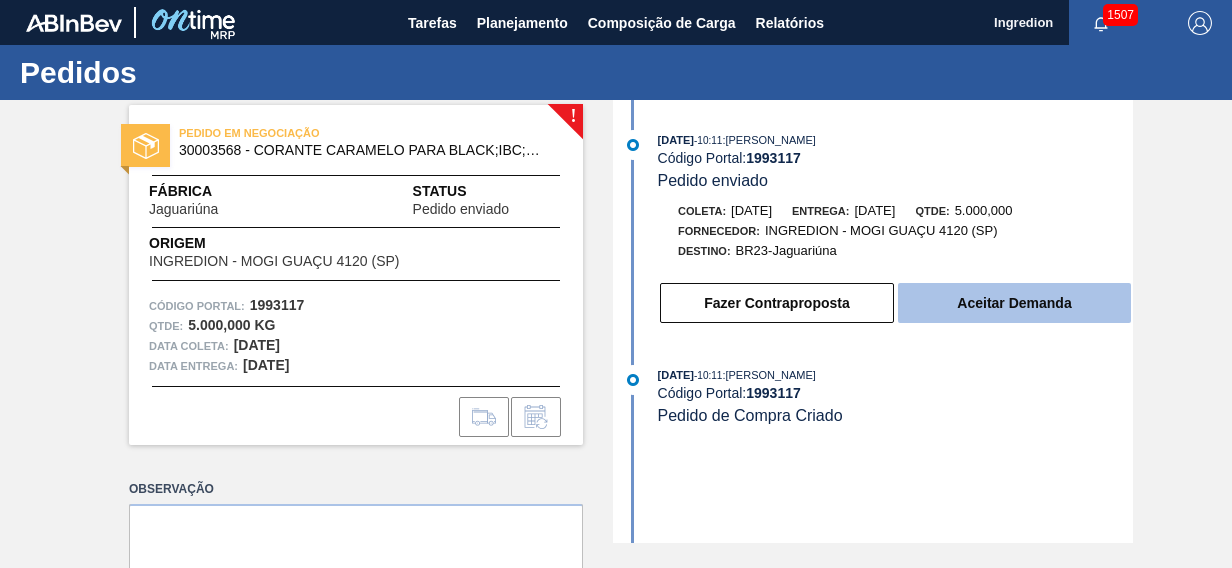 click on "Aceitar Demanda" at bounding box center (1014, 303) 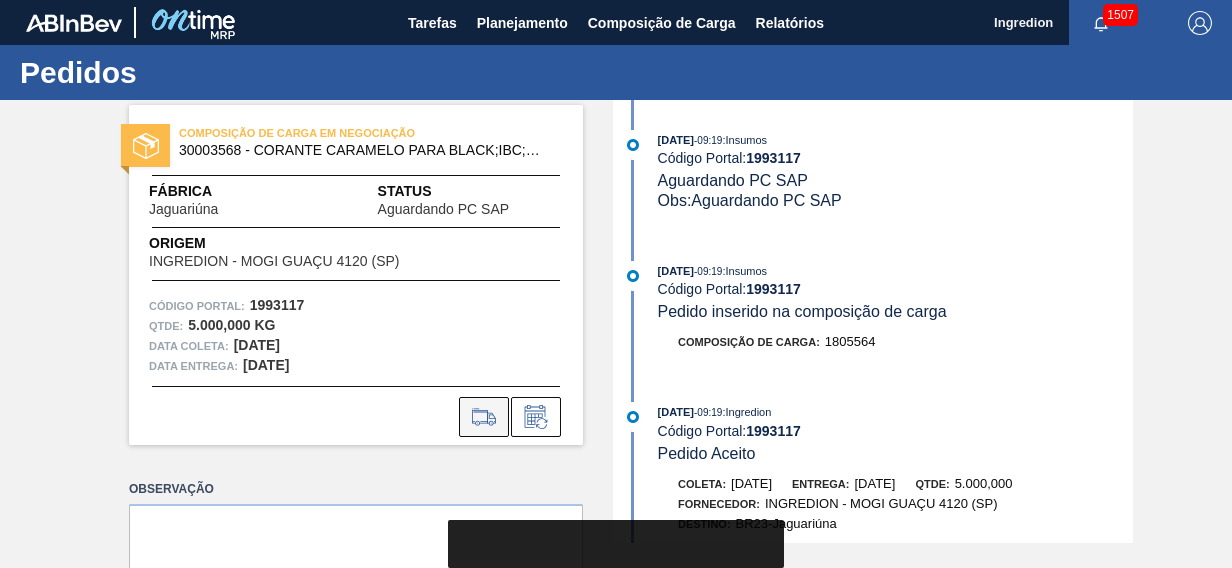 click at bounding box center [484, 417] 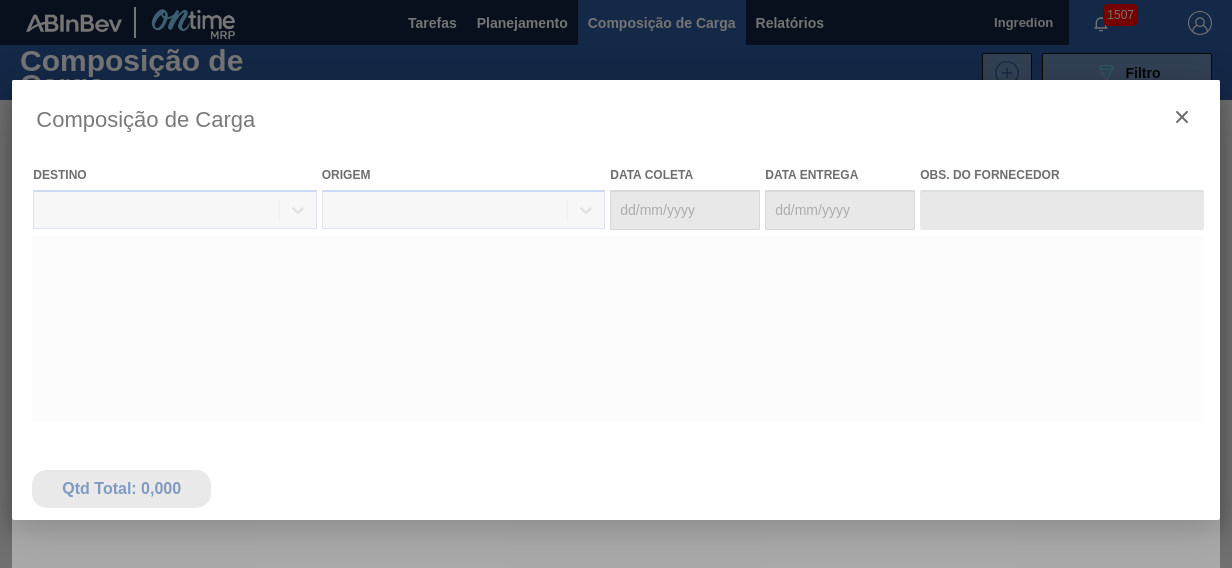 type on "[DATE]" 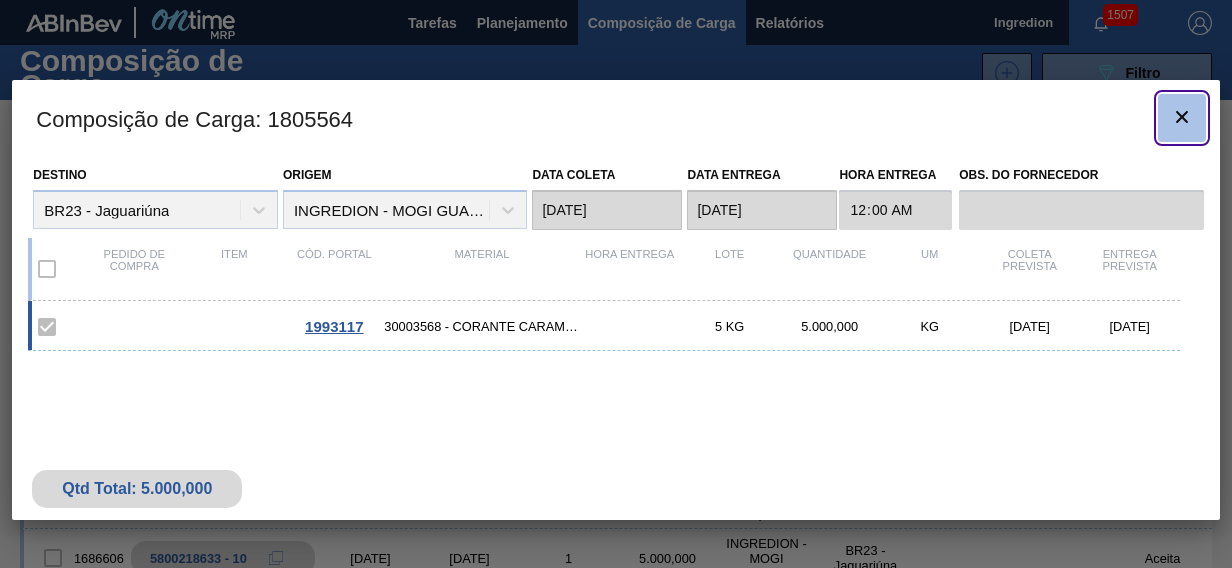 click at bounding box center [1182, 118] 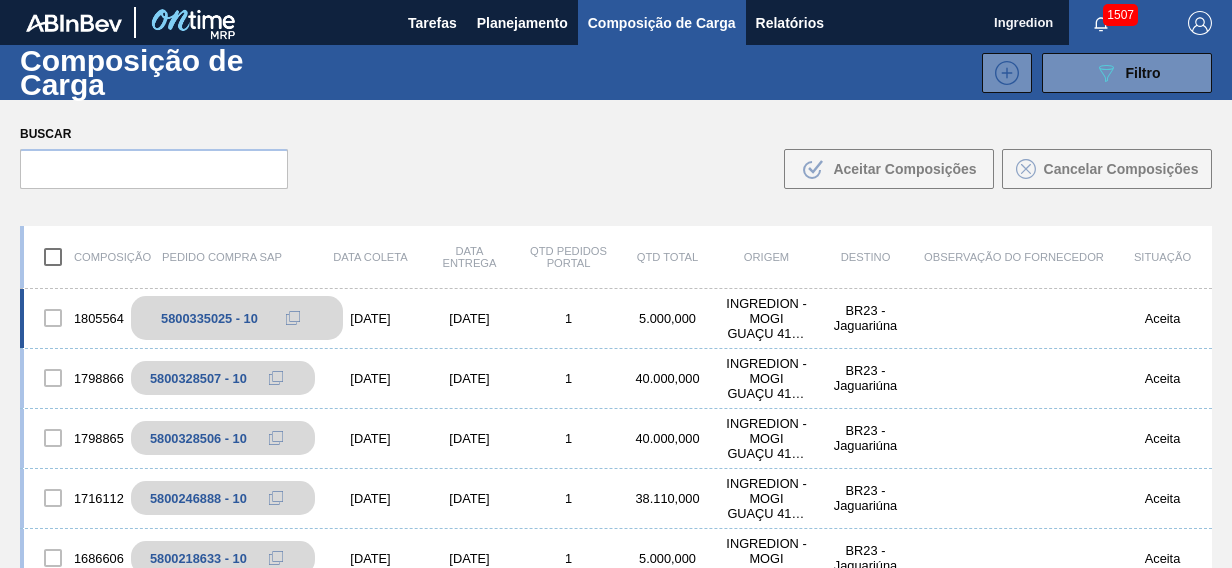 click on "5800335025 - 10" at bounding box center (237, 318) 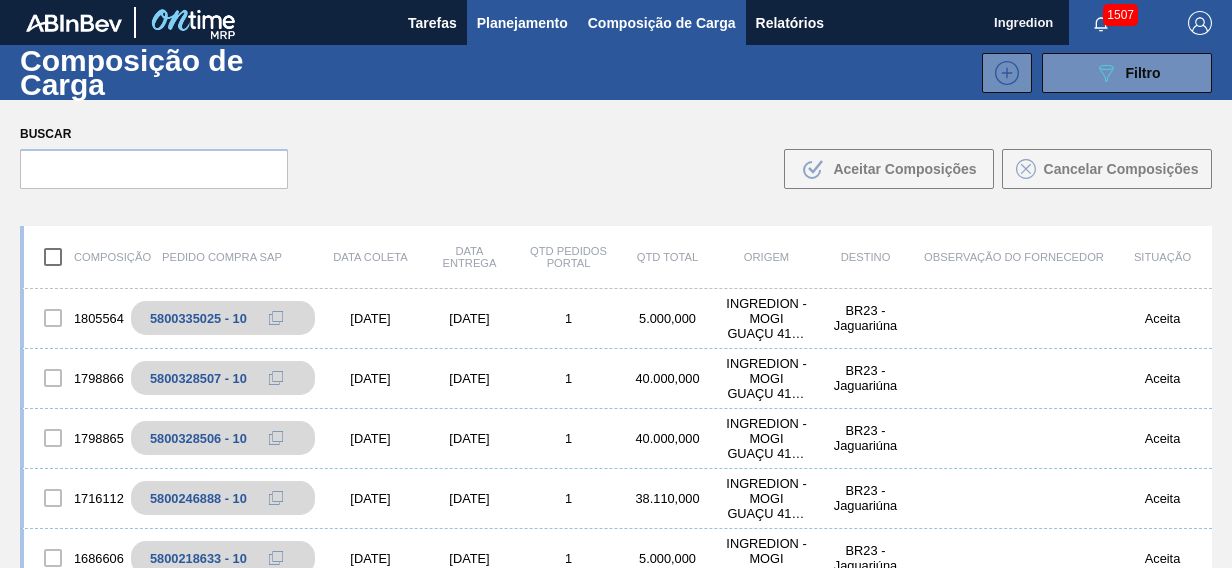 click on "Planejamento" at bounding box center [522, 22] 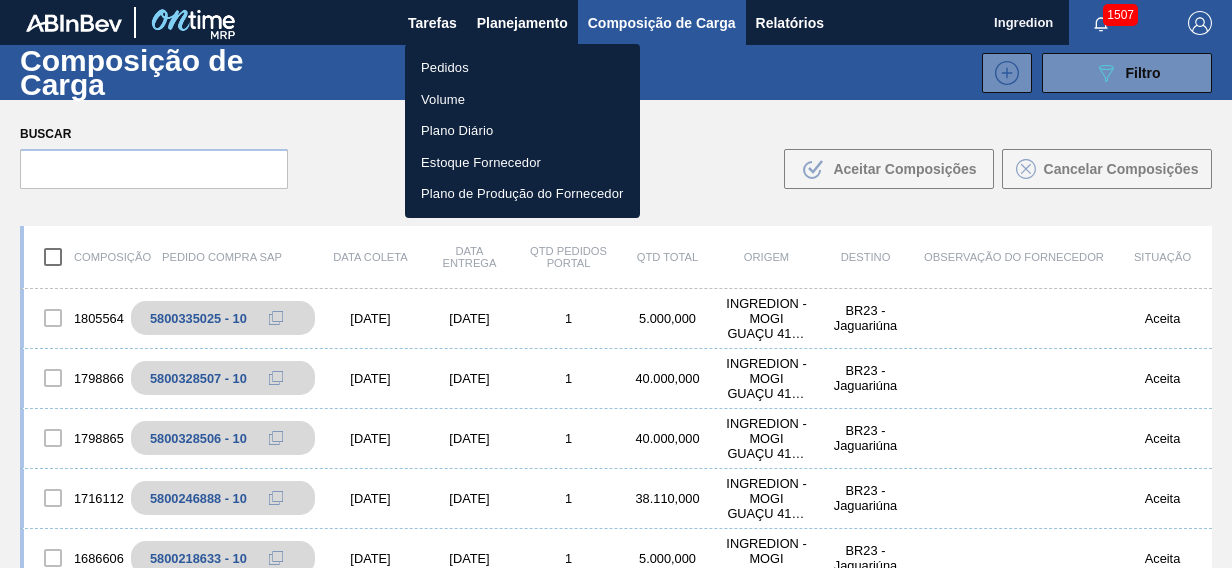 click on "Pedidos" at bounding box center [522, 68] 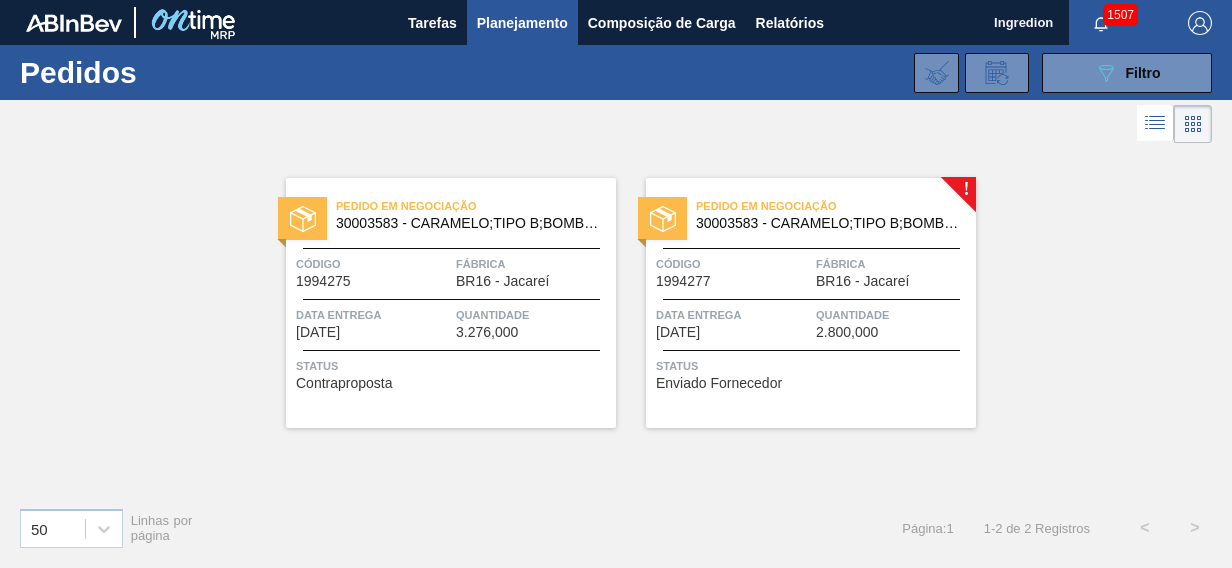 click on "Status" at bounding box center (813, 366) 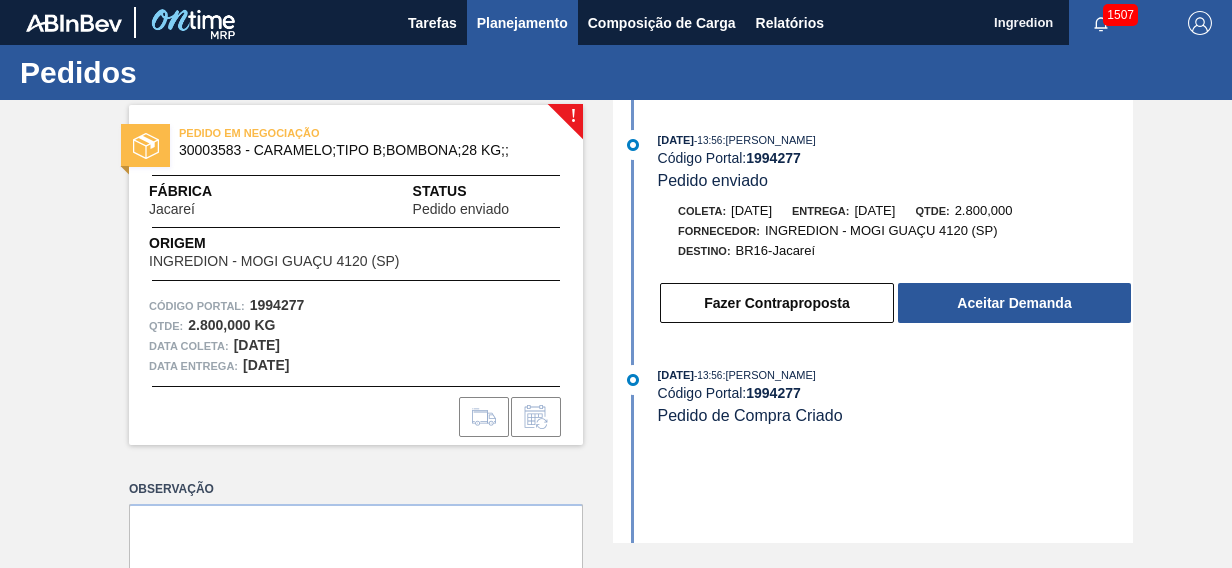 click on "Planejamento" at bounding box center (522, 23) 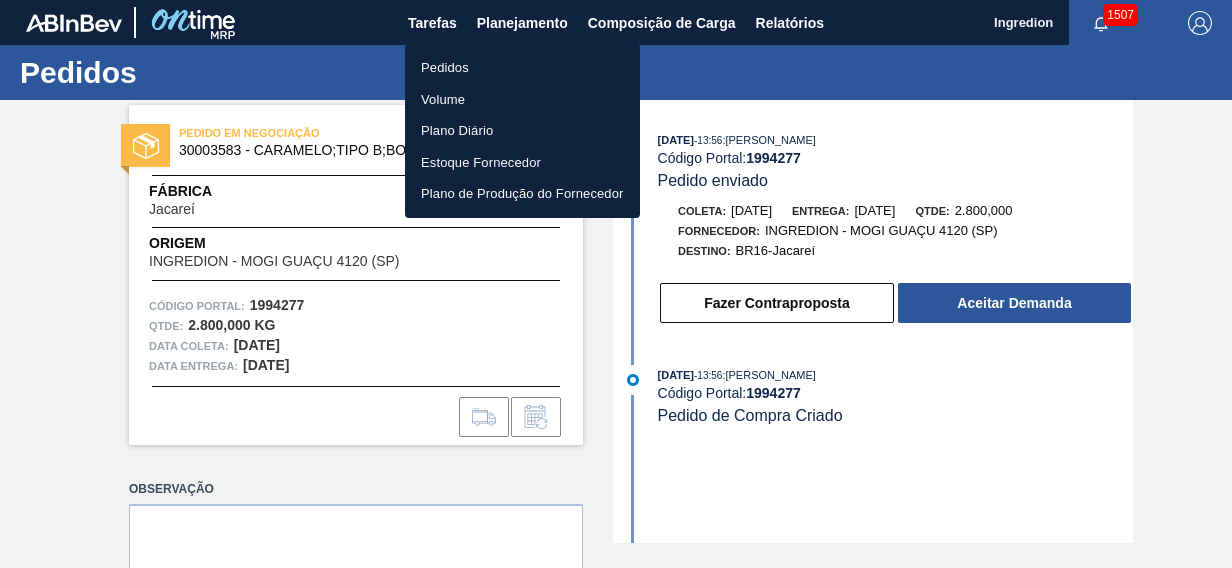 click on "Pedidos" at bounding box center [522, 68] 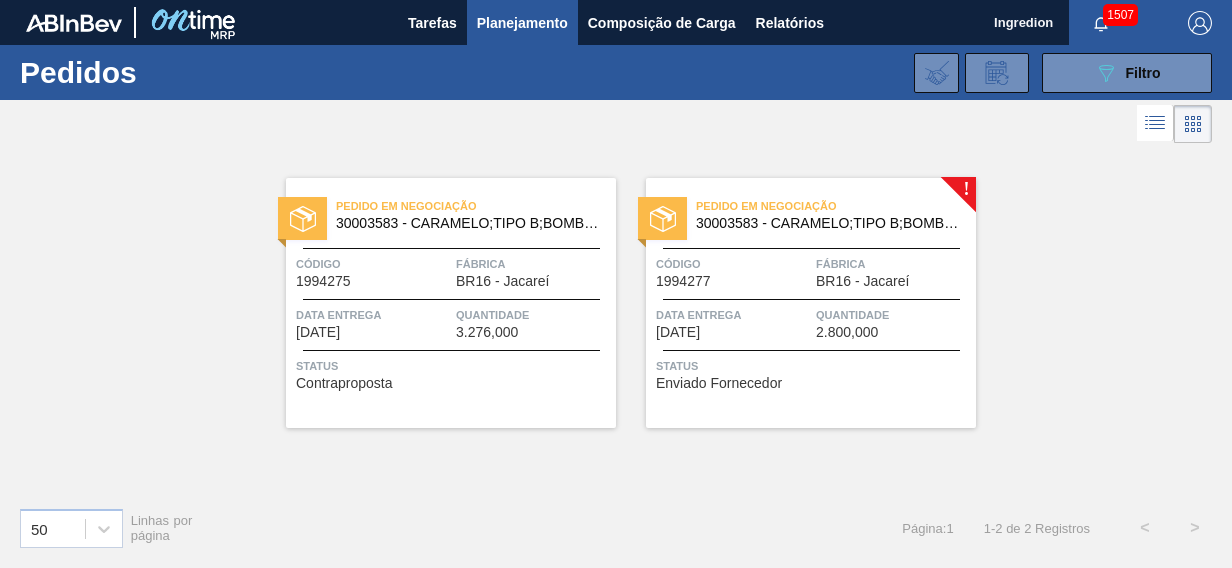 click on "Status" at bounding box center [813, 366] 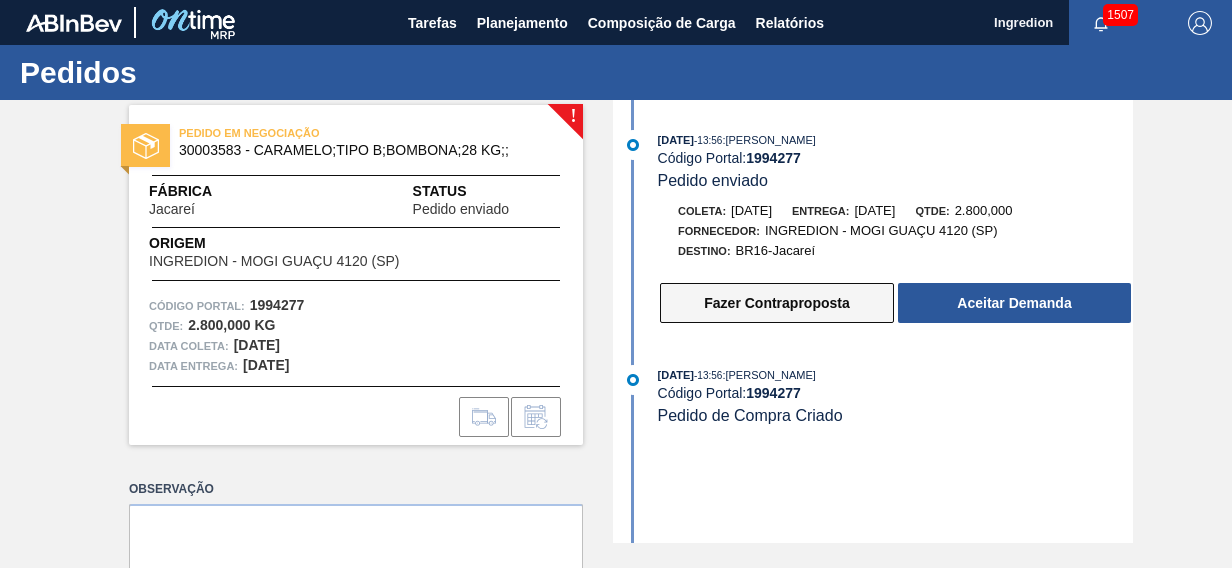click on "Fazer Contraproposta" at bounding box center [777, 303] 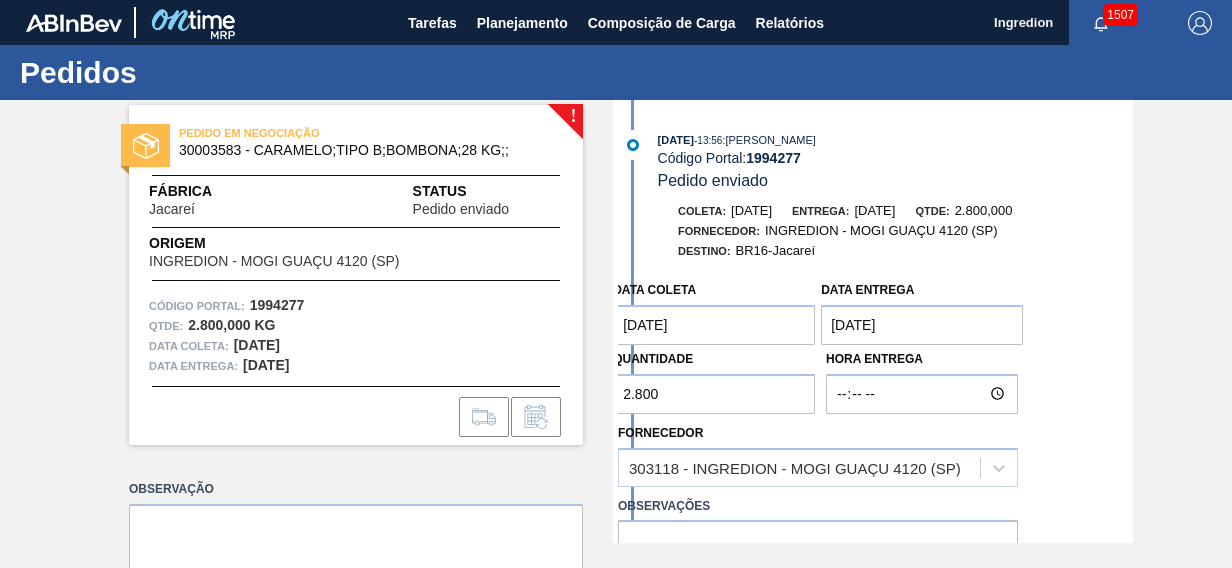drag, startPoint x: 730, startPoint y: 404, endPoint x: 636, endPoint y: 405, distance: 94.00532 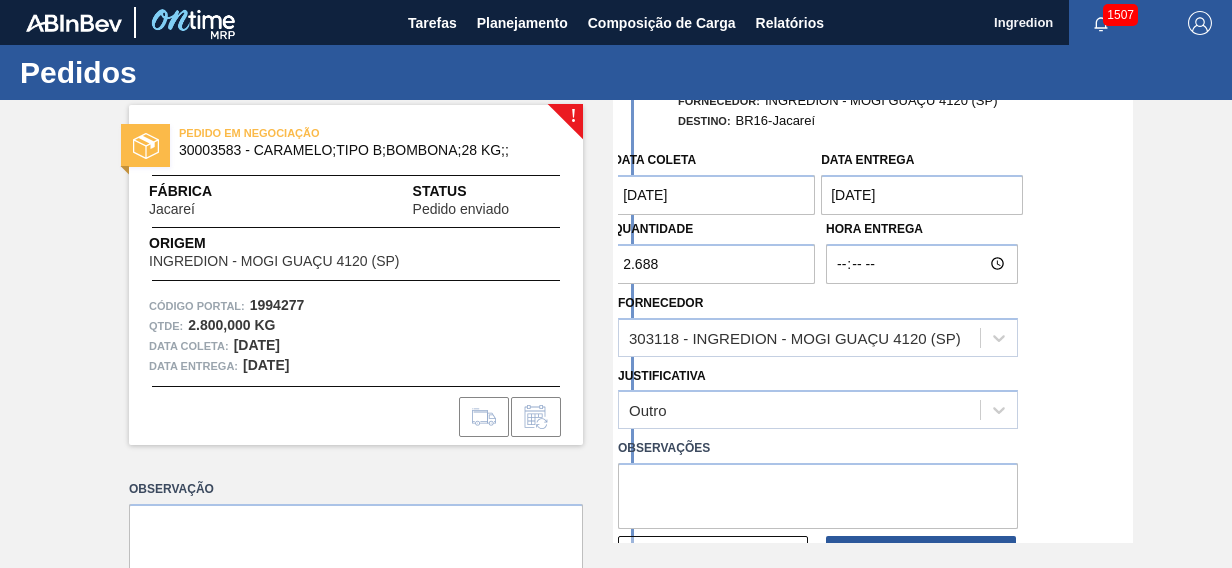 scroll, scrollTop: 136, scrollLeft: 0, axis: vertical 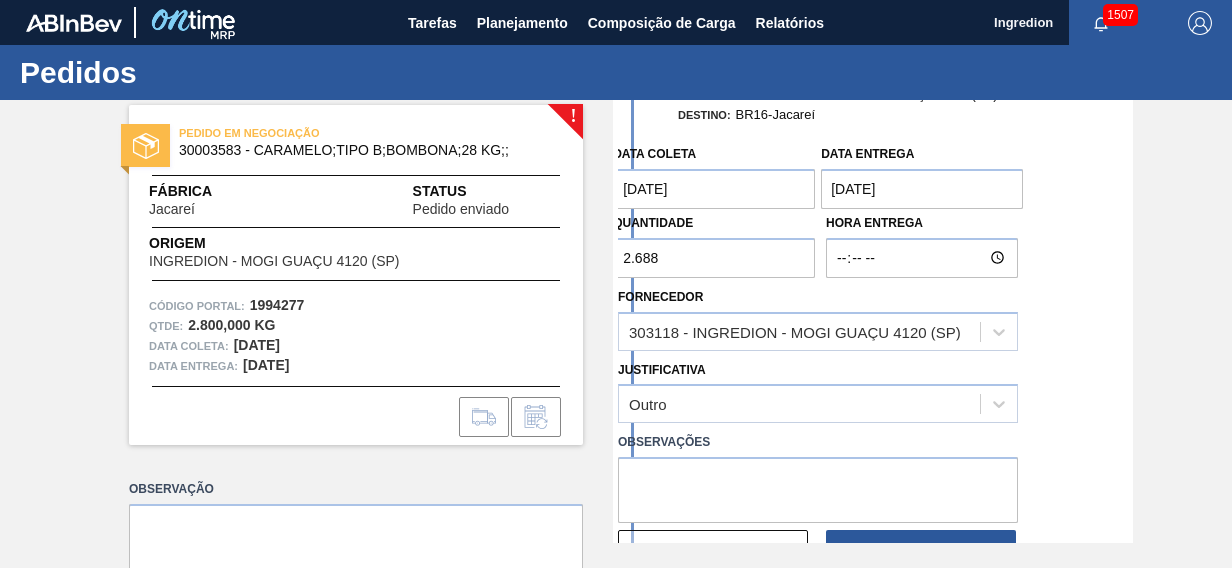 type on "2.688" 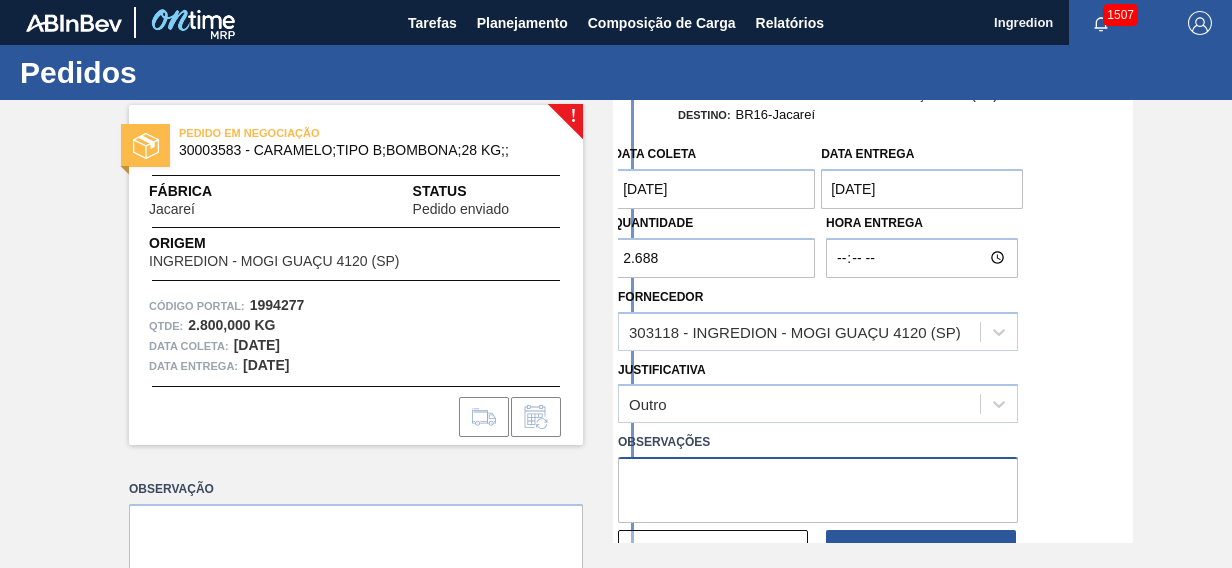 click at bounding box center [818, 490] 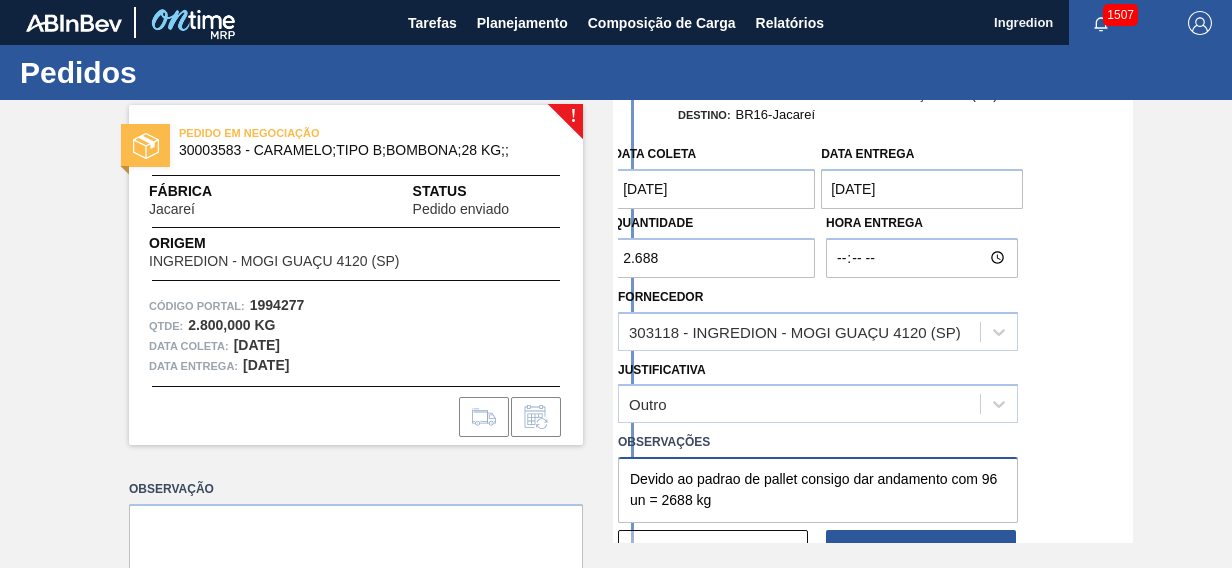 type on "Devido ao padrao de pallet consigo dar andamento com 96 un = 2688 kg" 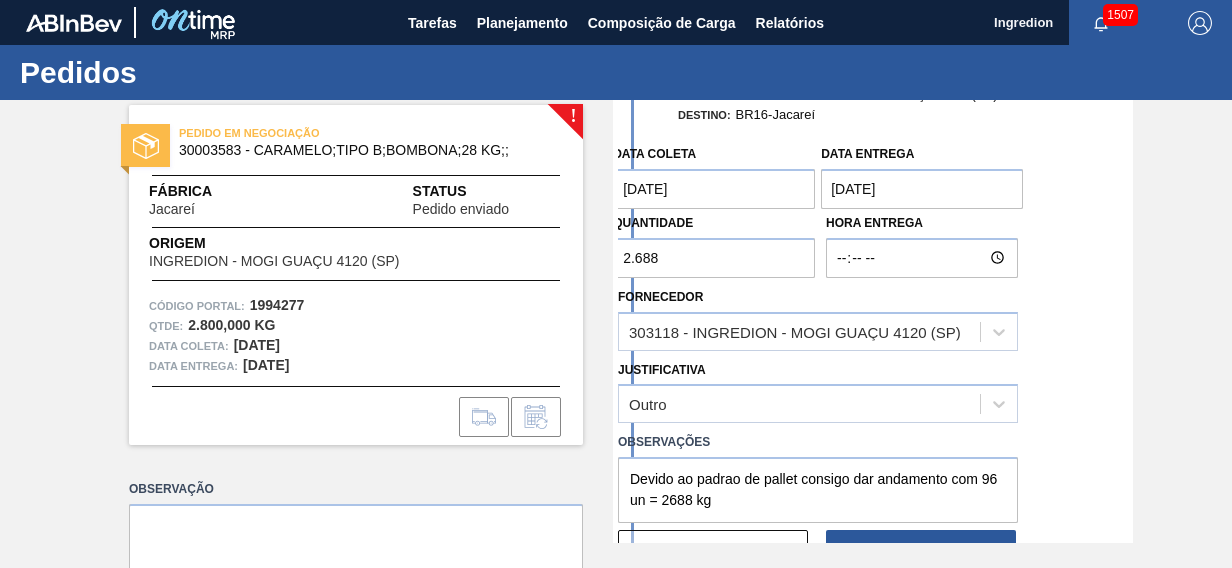 drag, startPoint x: 1128, startPoint y: 308, endPoint x: 1124, endPoint y: 384, distance: 76.105194 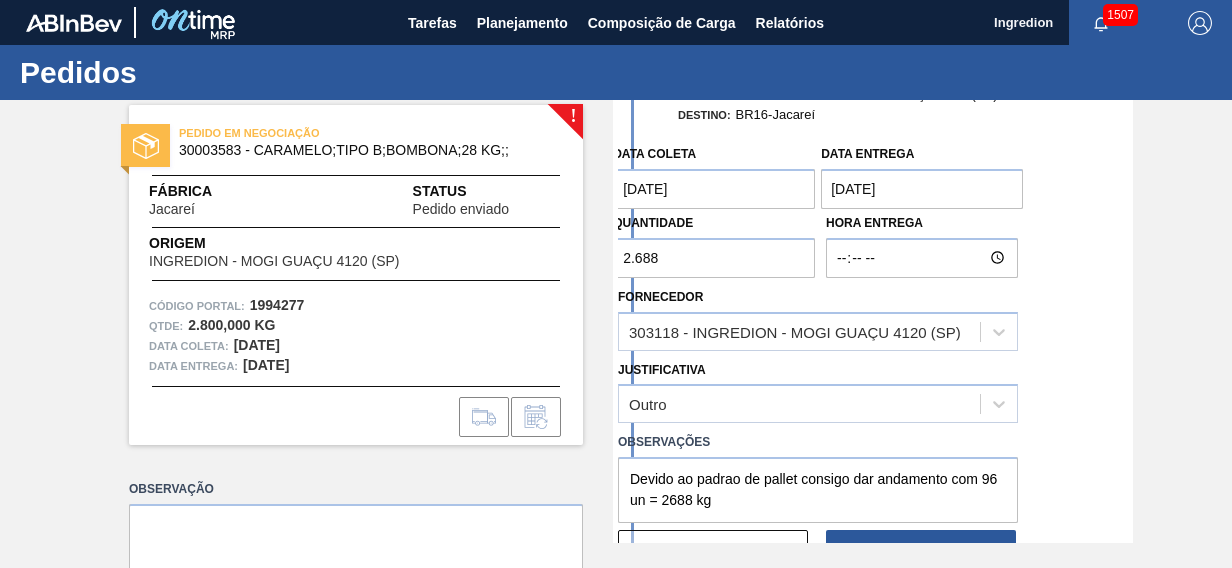 click on "Data coleta [DATE] Data entrega [DATE] Quantidade 2.688 Hora Entrega Fornecedor 303118 - INGREDION - MOGI GUAÇU 4120 (SP) Justificativa Outro Observações Devido ao padrao de pallet consigo dar andamento com 96 un = 2688 kg Fechar Confirmar Contraproposta" at bounding box center (875, 353) 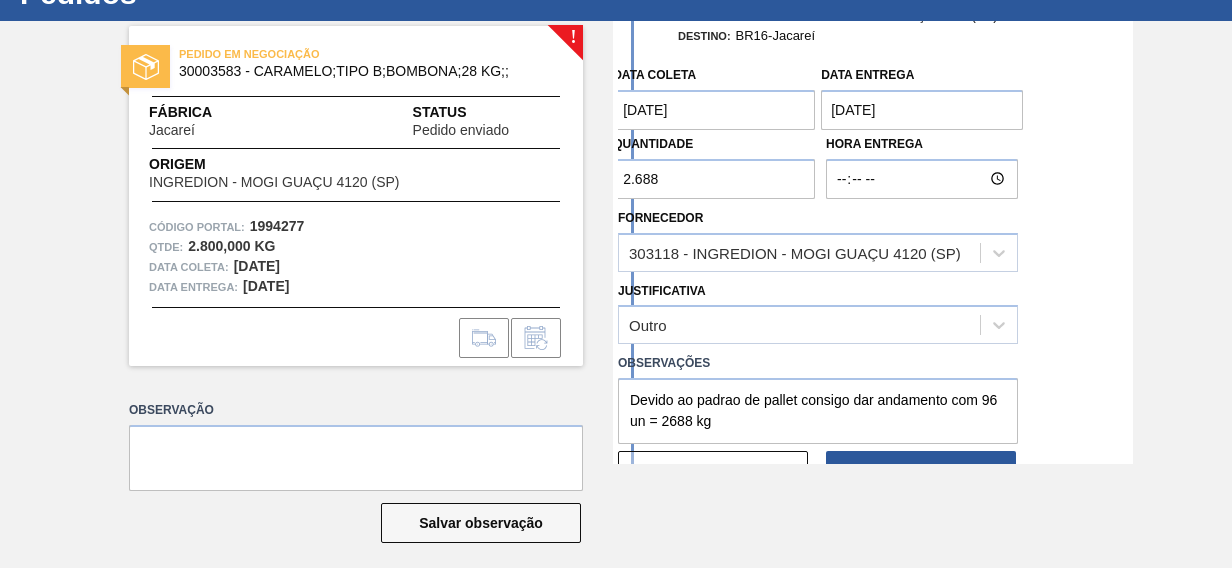 scroll, scrollTop: 81, scrollLeft: 0, axis: vertical 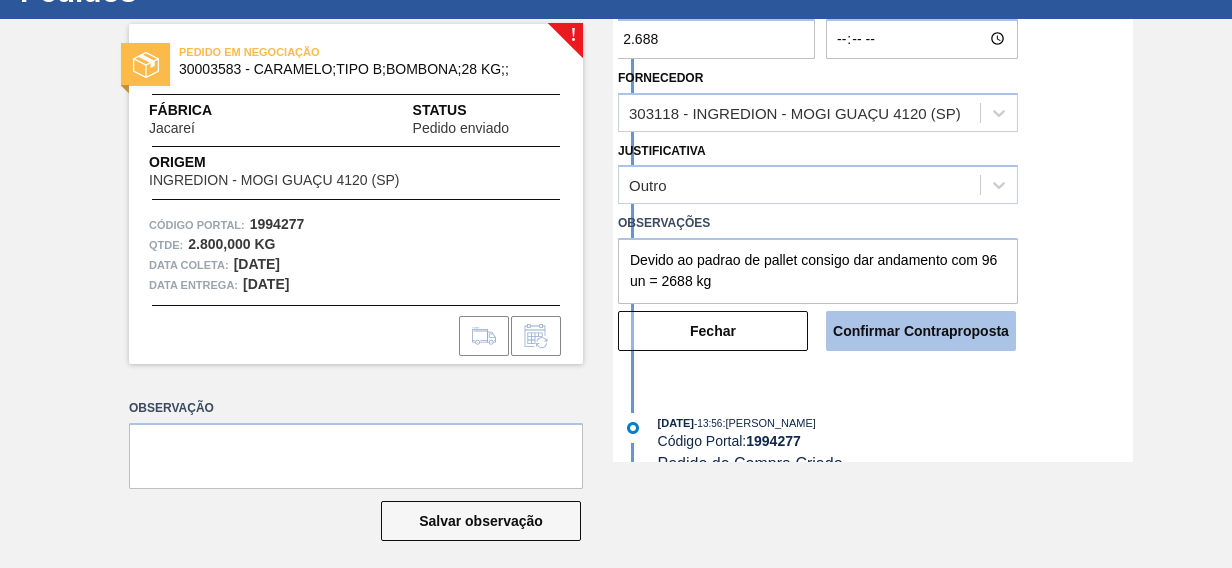 click on "Confirmar Contraproposta" at bounding box center [921, 331] 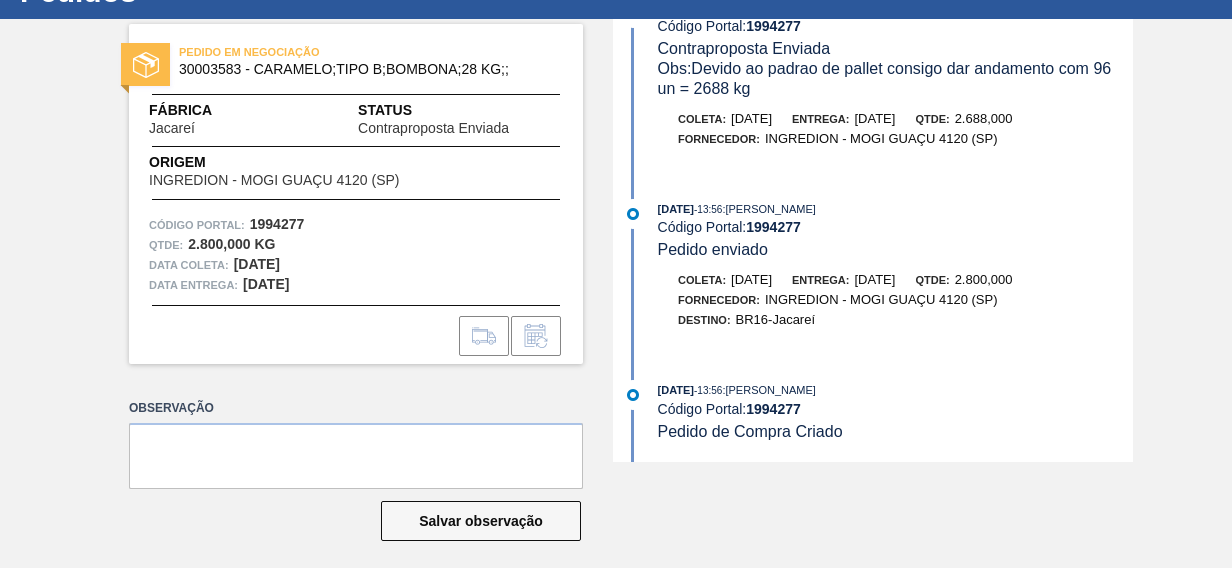 scroll, scrollTop: 55, scrollLeft: 0, axis: vertical 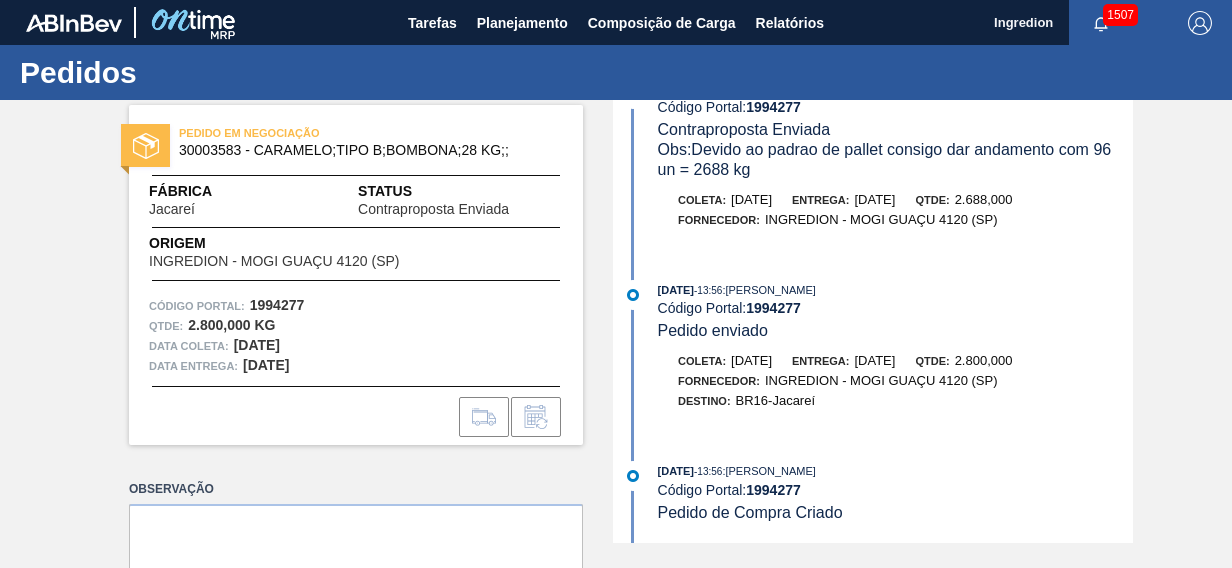 drag, startPoint x: 1227, startPoint y: 97, endPoint x: 1230, endPoint y: -14, distance: 111.040535 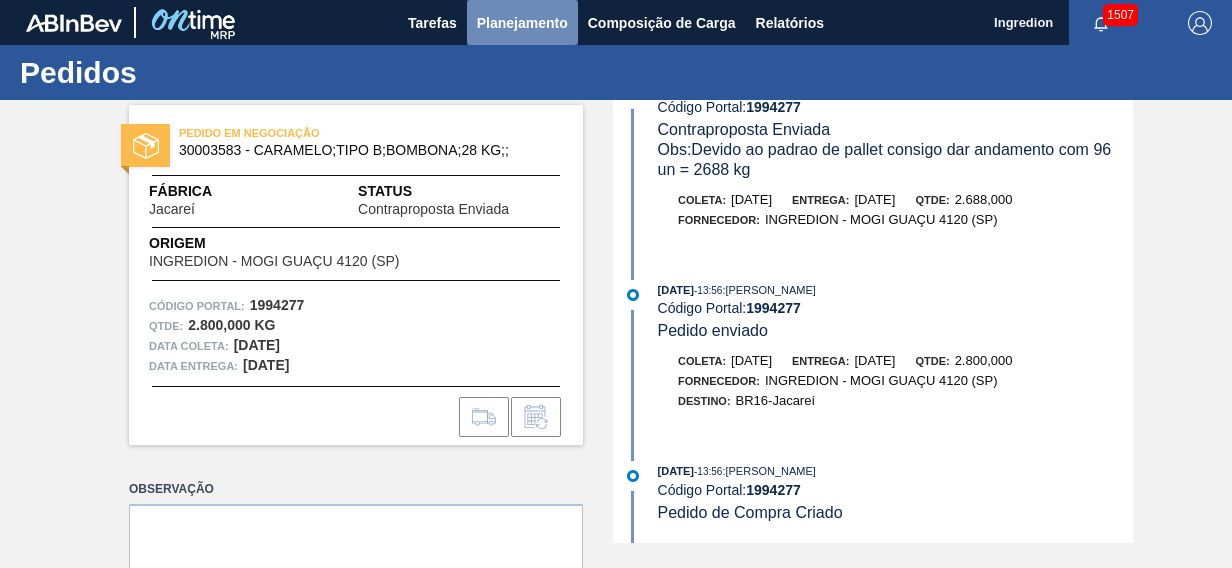 click on "Planejamento" at bounding box center [522, 23] 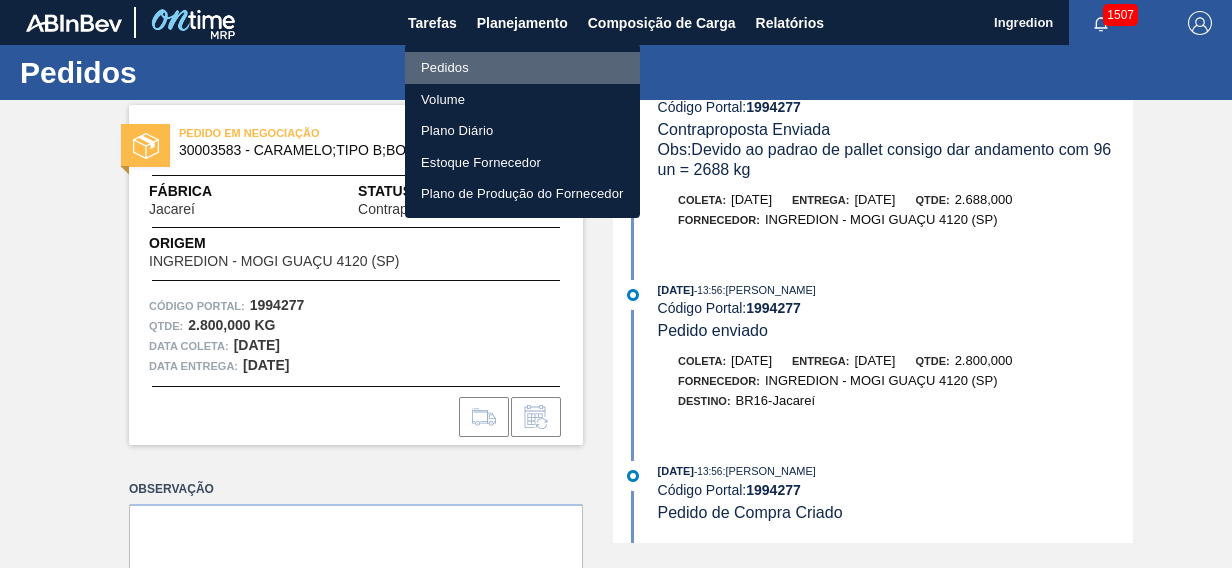 click on "Pedidos" at bounding box center [522, 68] 